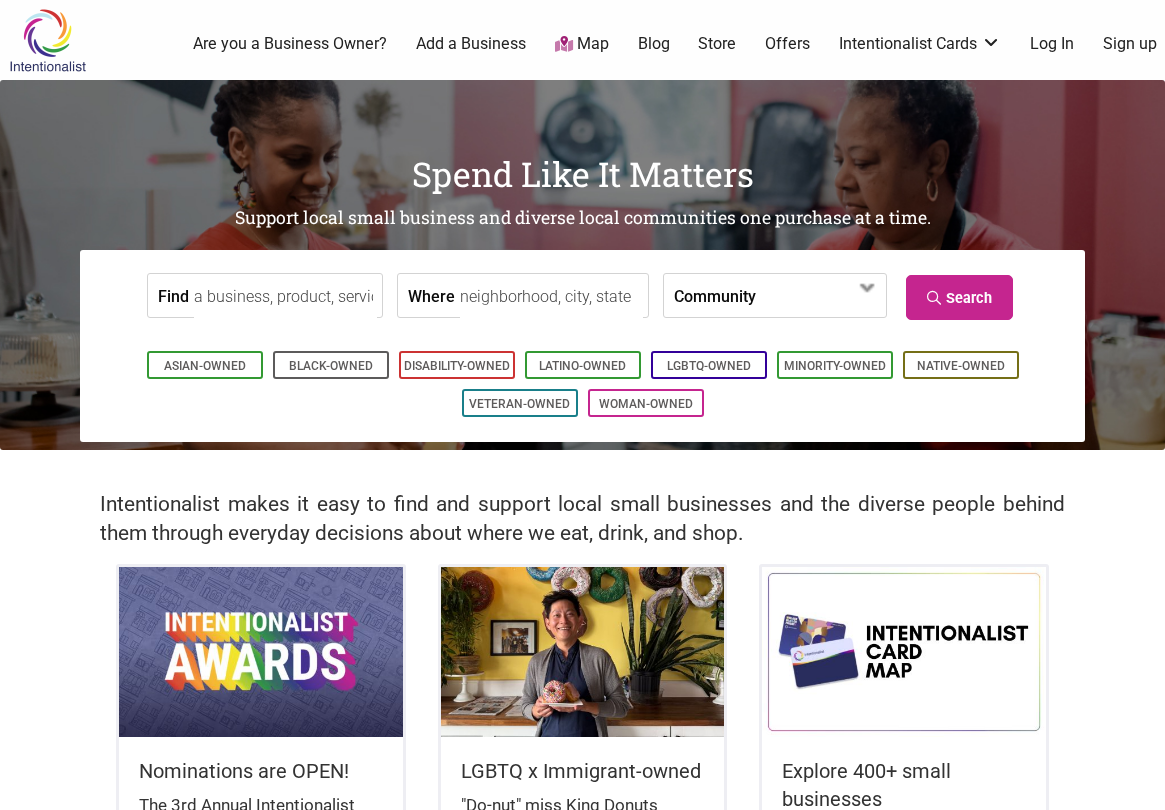 scroll, scrollTop: 0, scrollLeft: 0, axis: both 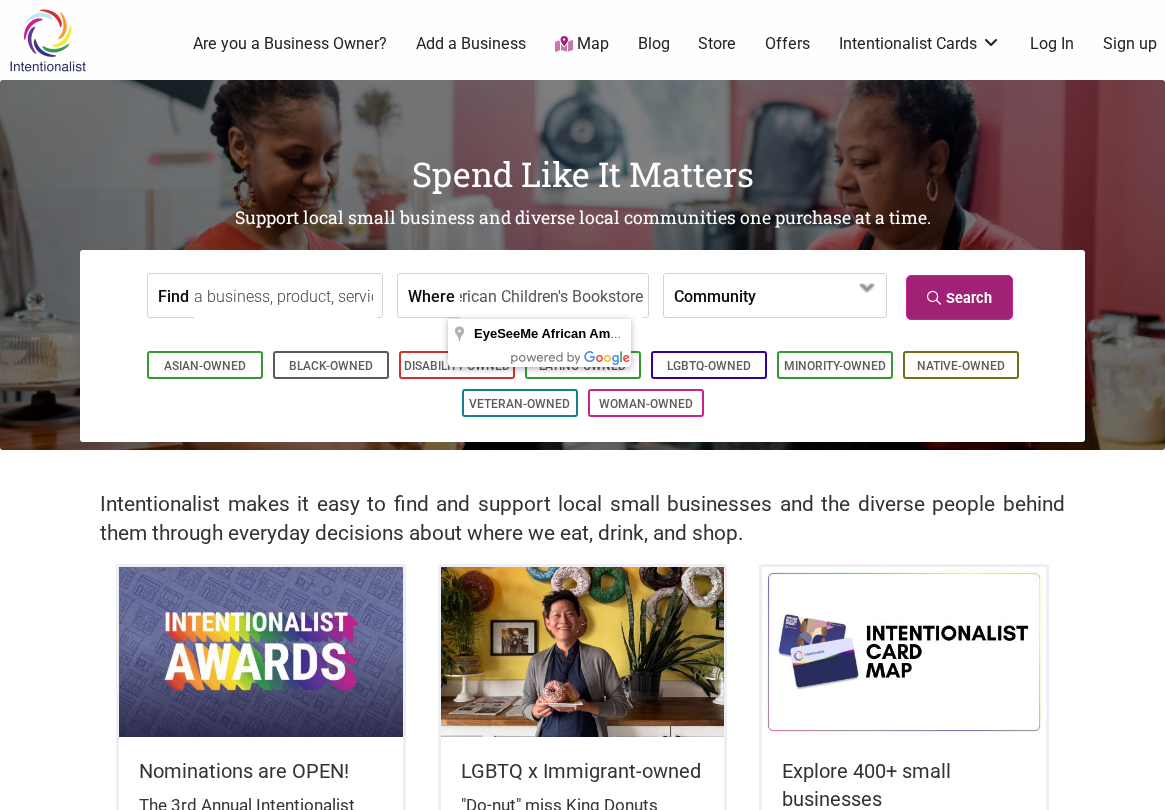 type on "EyeSeeMe African American Children's Bookstore" 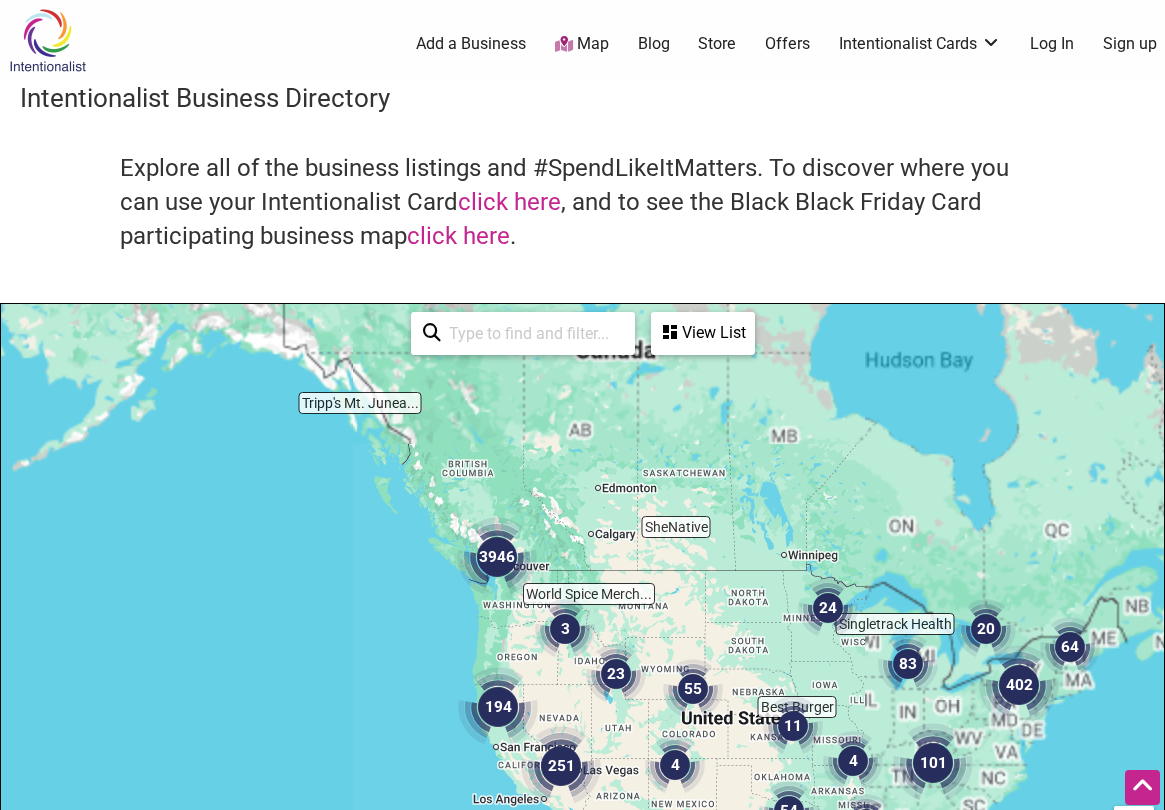 scroll, scrollTop: 500, scrollLeft: 0, axis: vertical 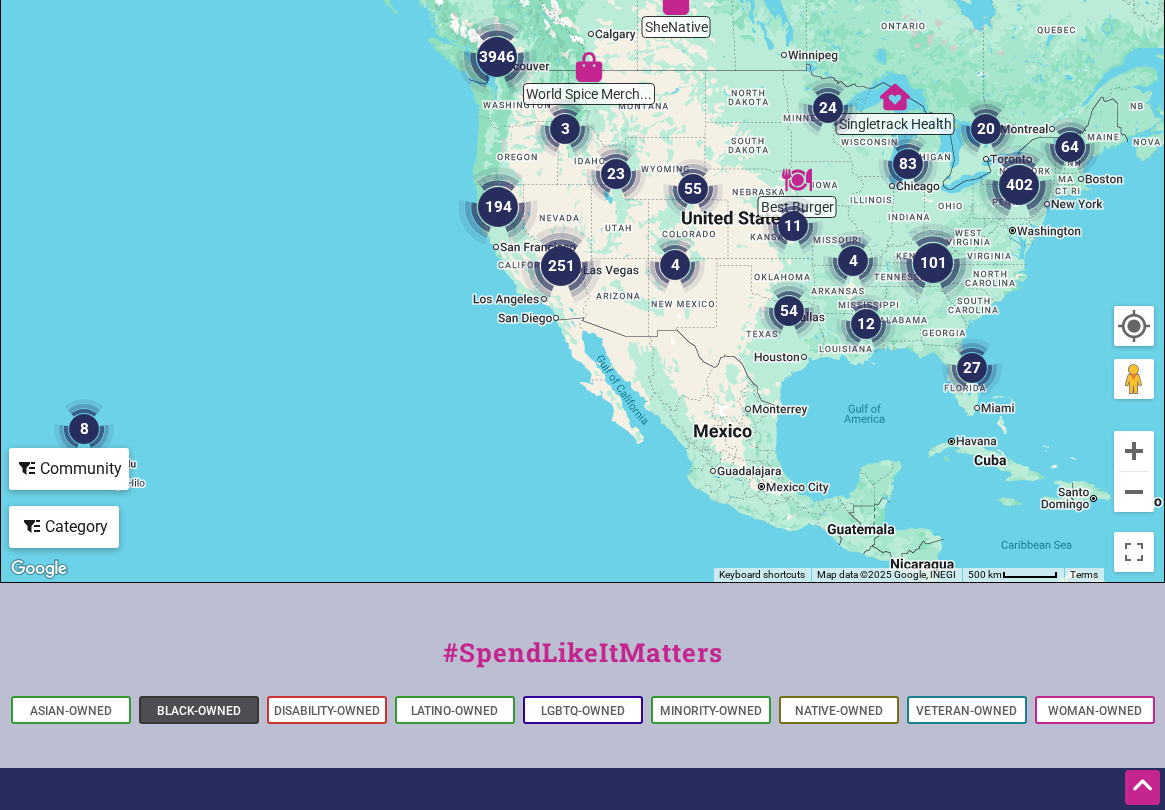 click on "Black-Owned" at bounding box center (199, 711) 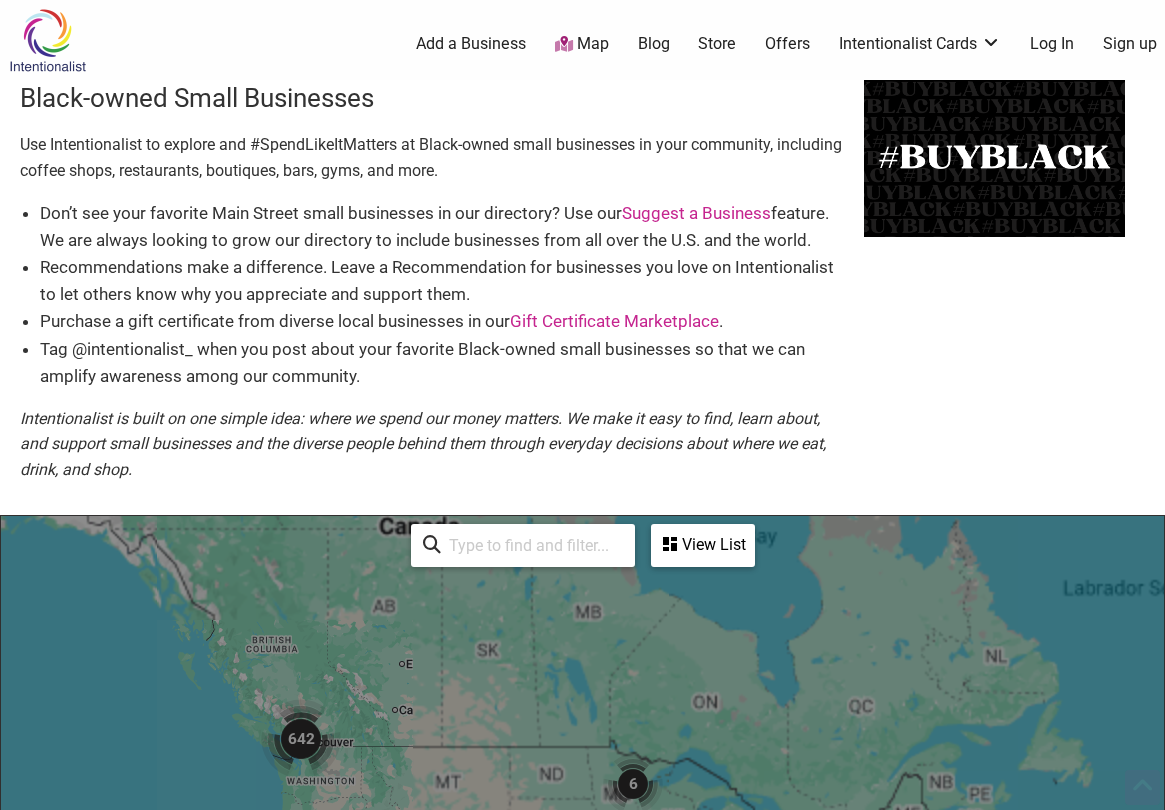 scroll, scrollTop: 961, scrollLeft: 0, axis: vertical 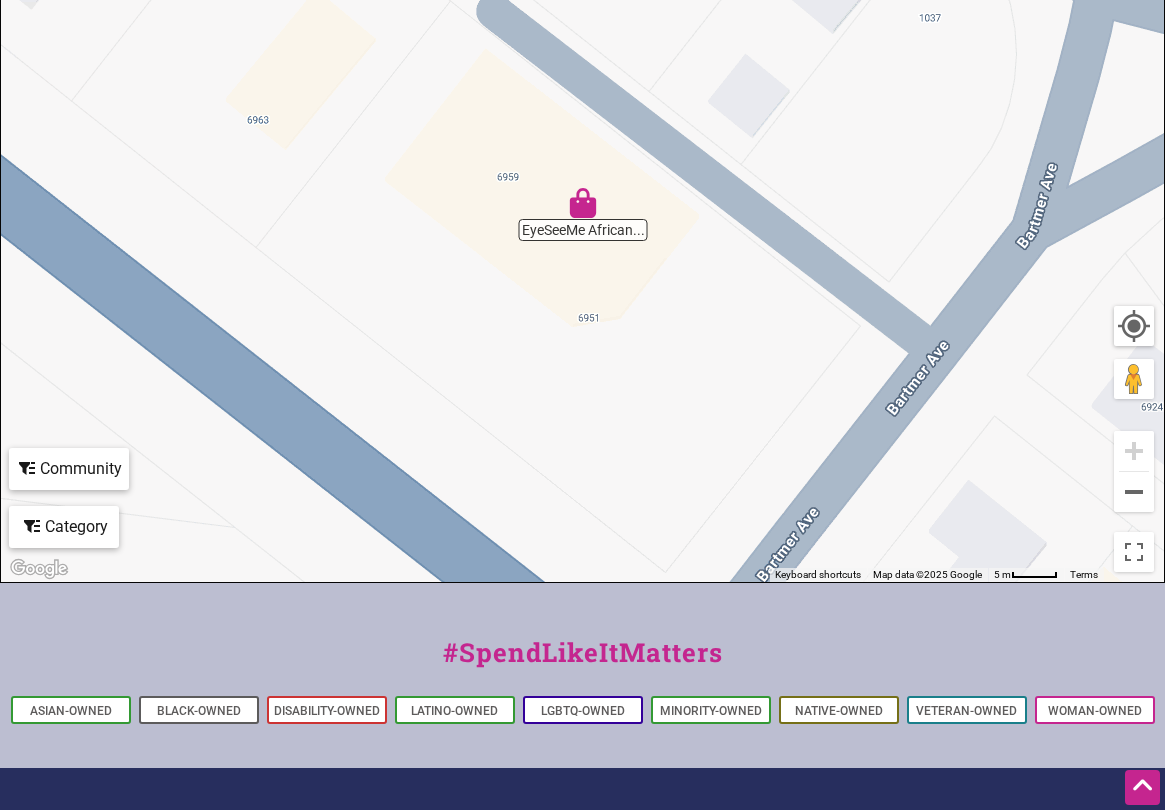 click at bounding box center [583, 203] 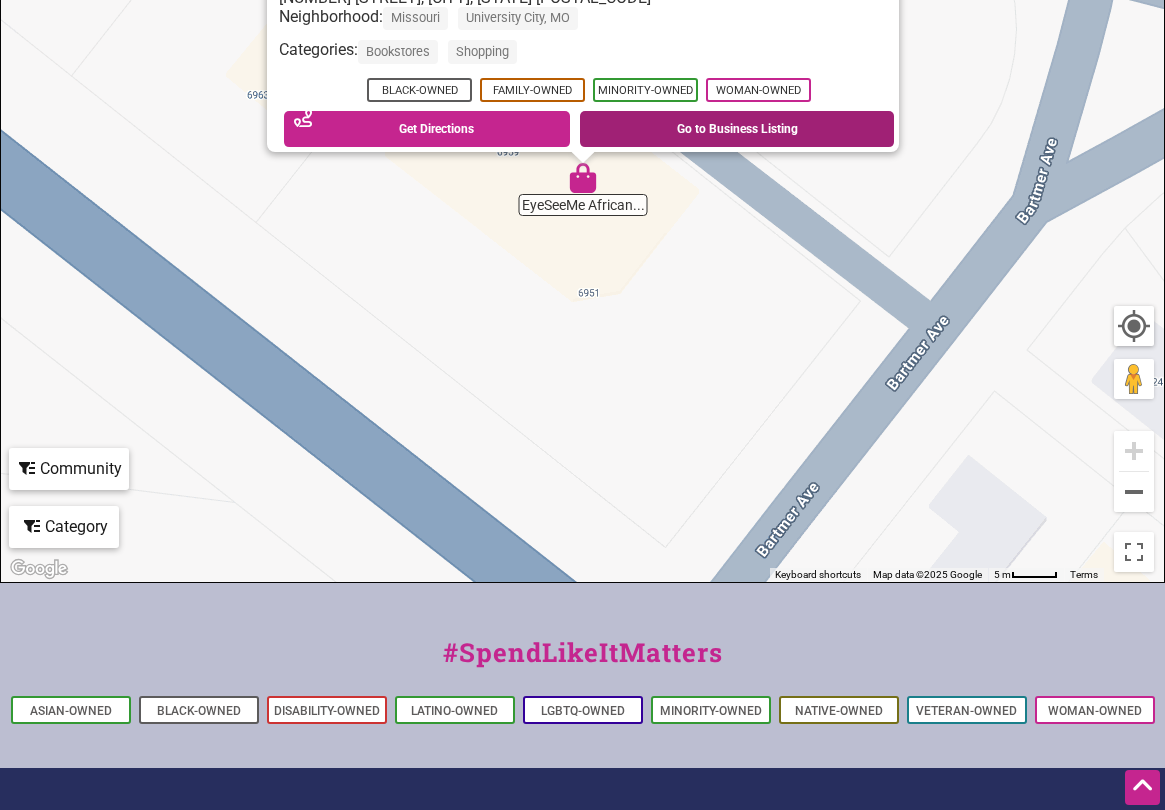 click on "Go to Business Listing" at bounding box center (737, 129) 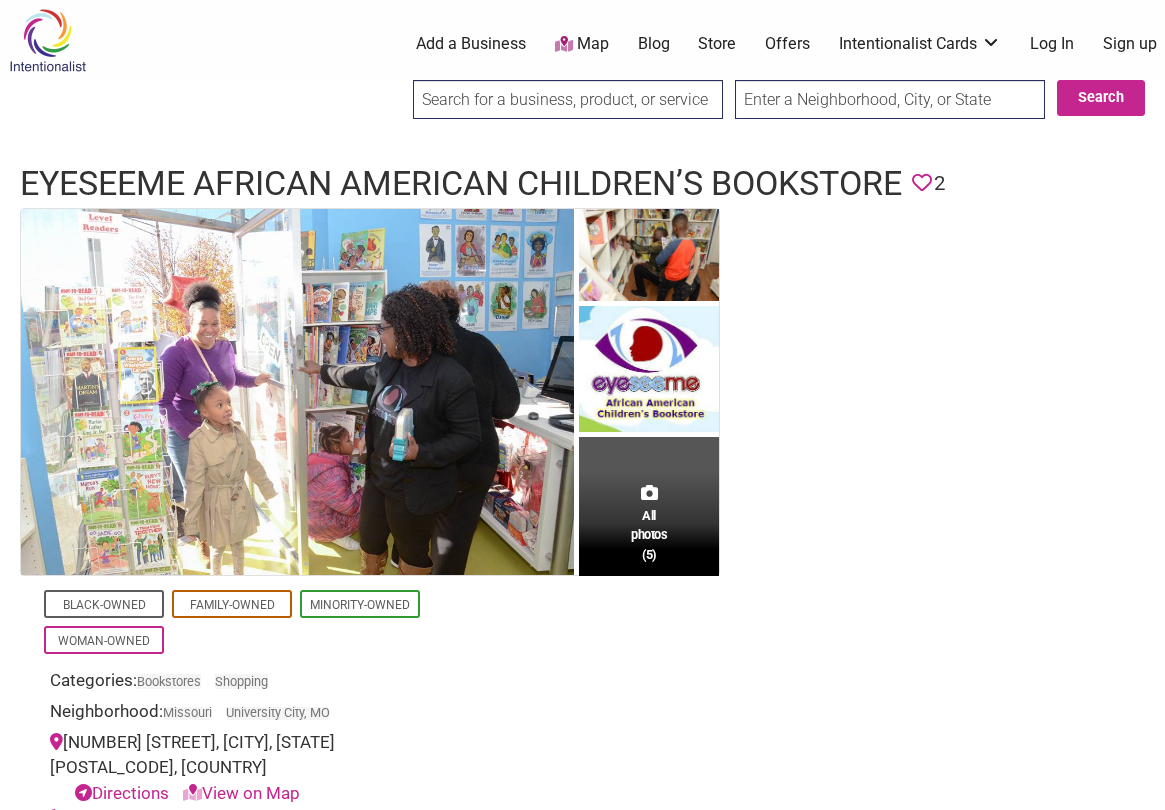 scroll, scrollTop: 0, scrollLeft: 0, axis: both 